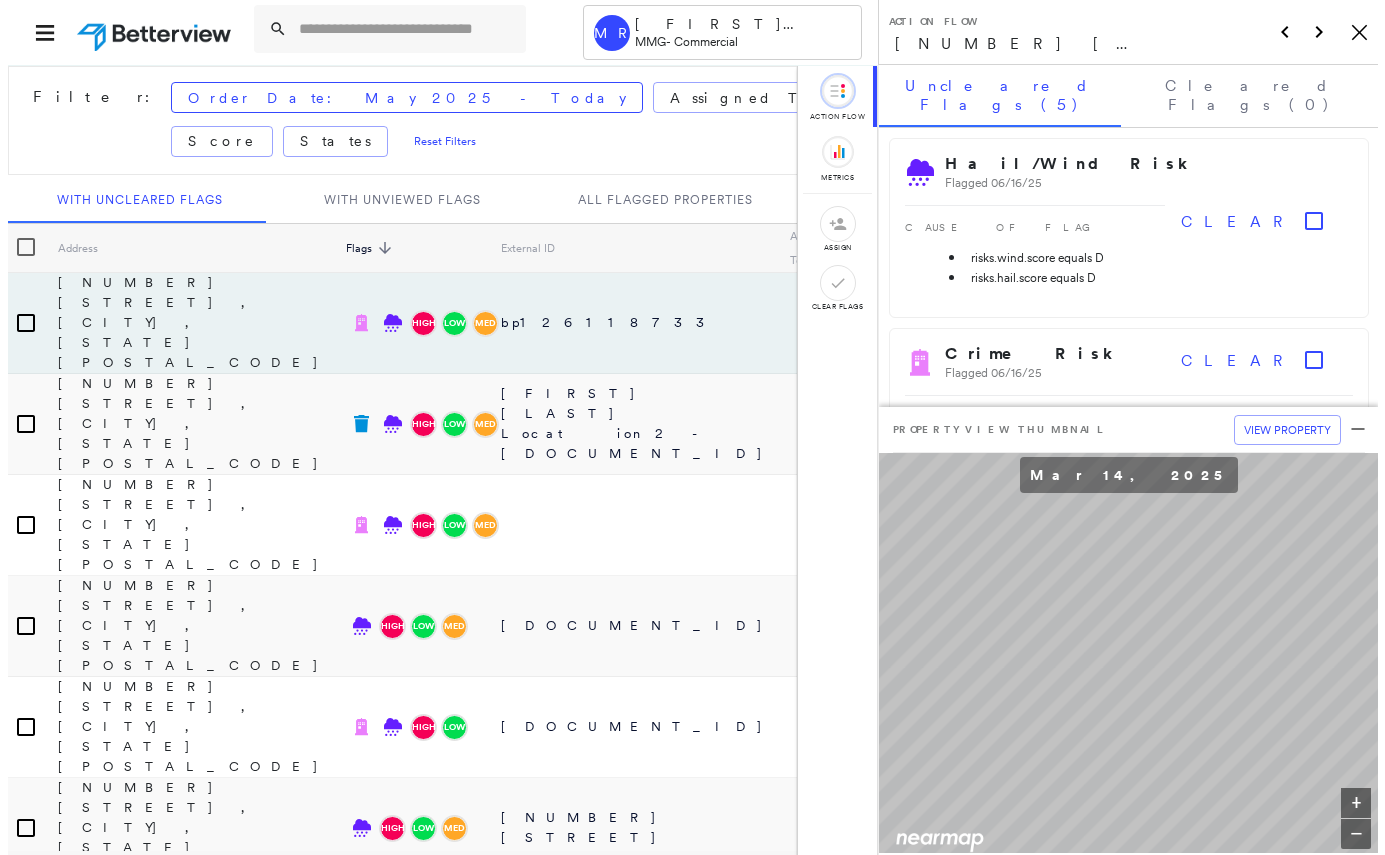 scroll, scrollTop: 0, scrollLeft: 0, axis: both 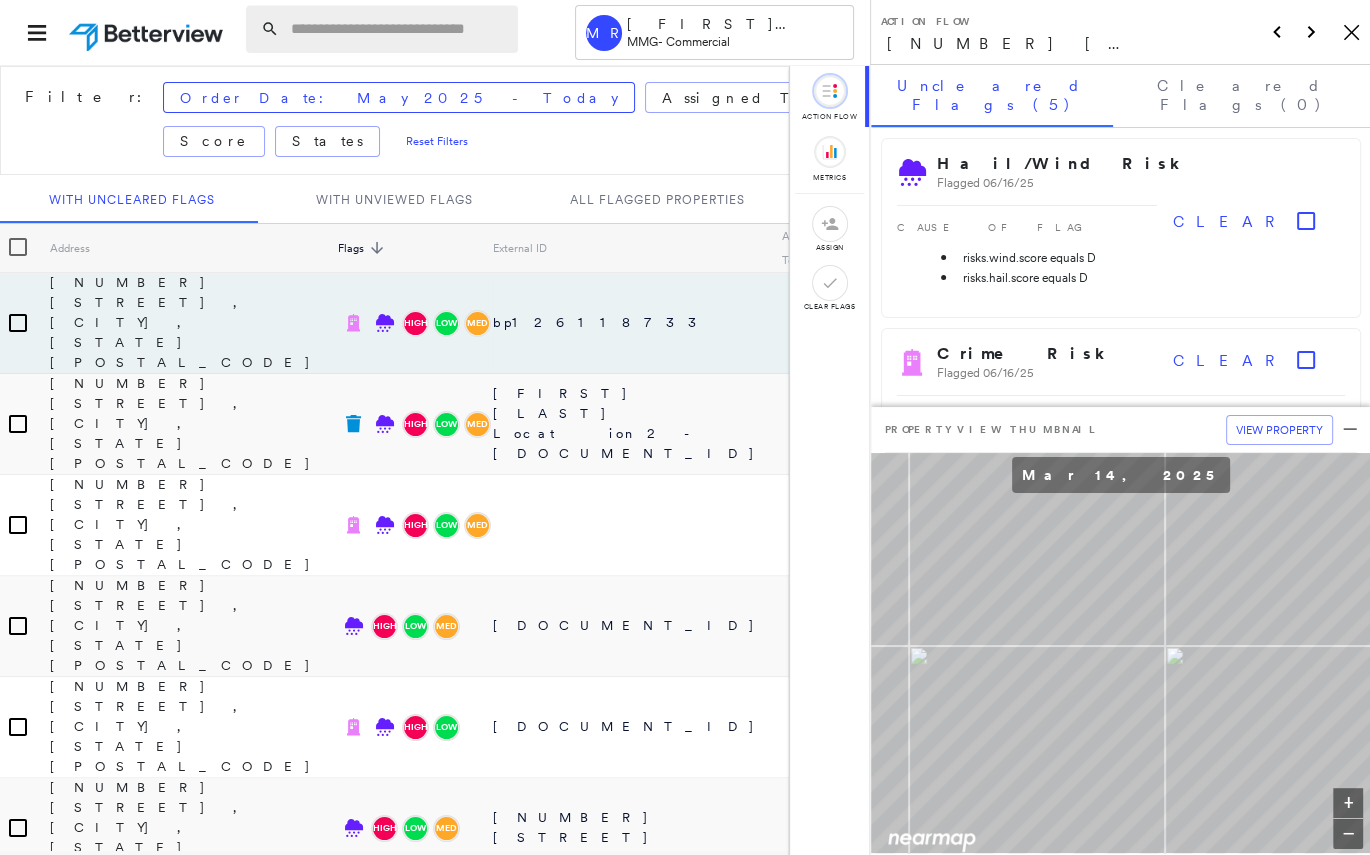 click at bounding box center (398, 29) 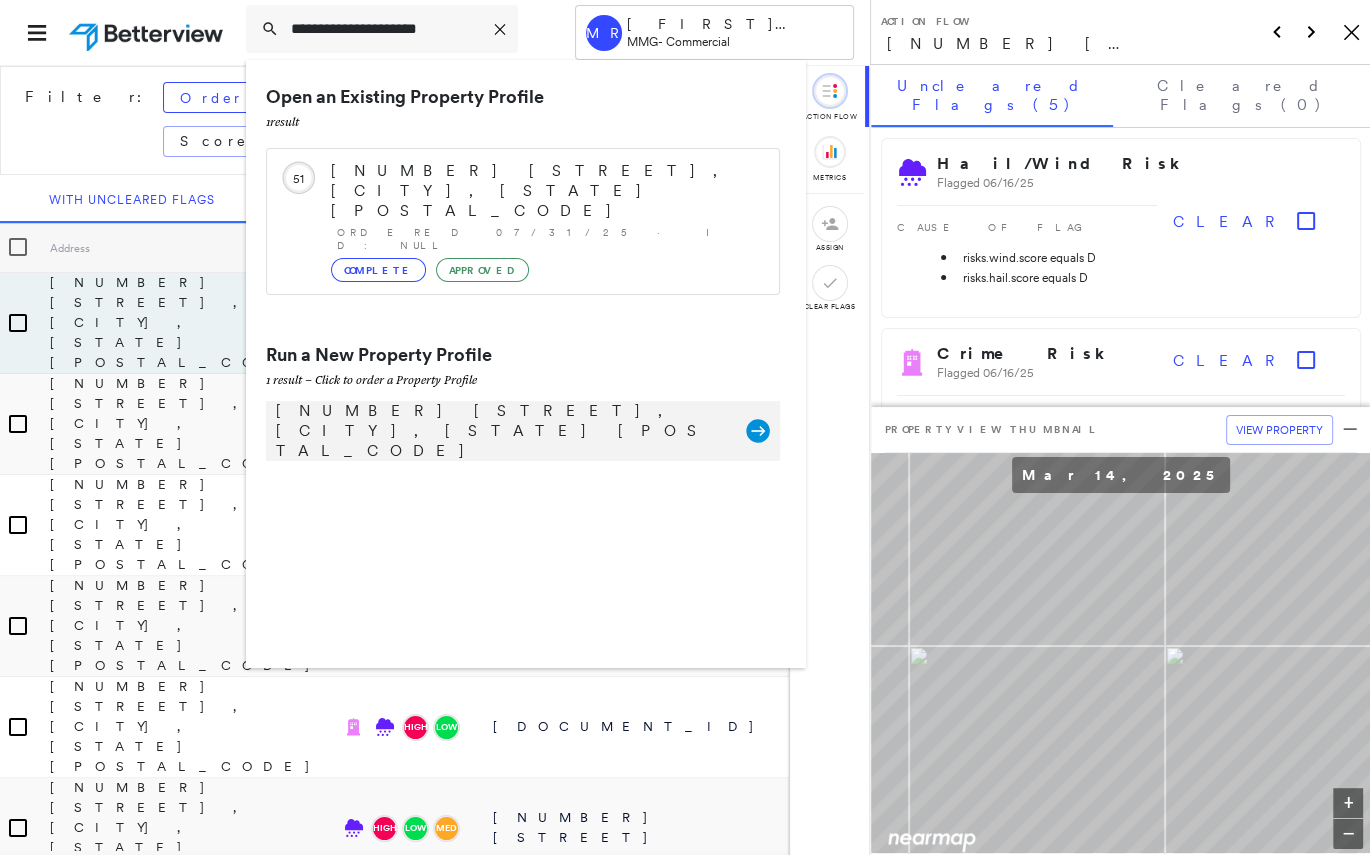 type on "**********" 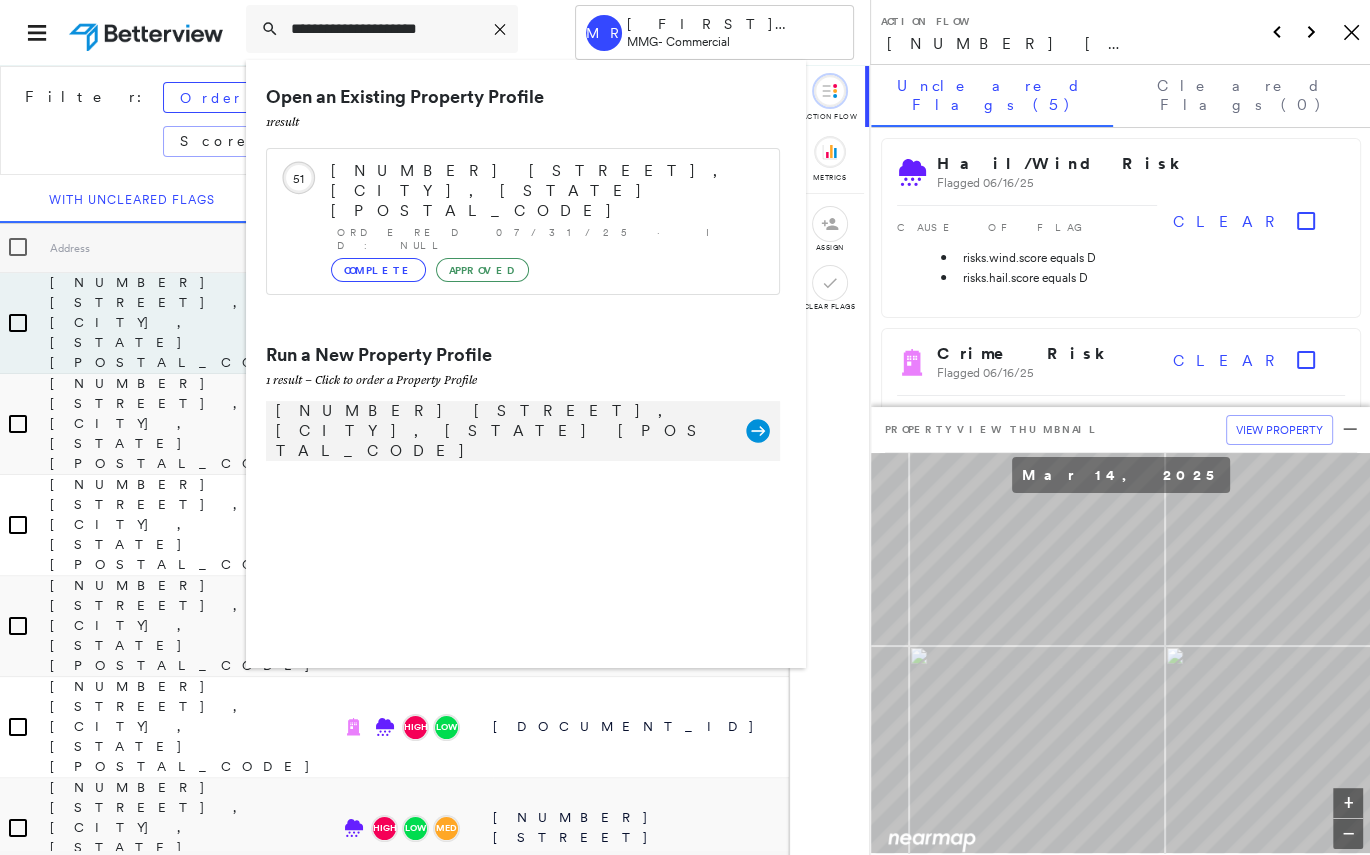 click 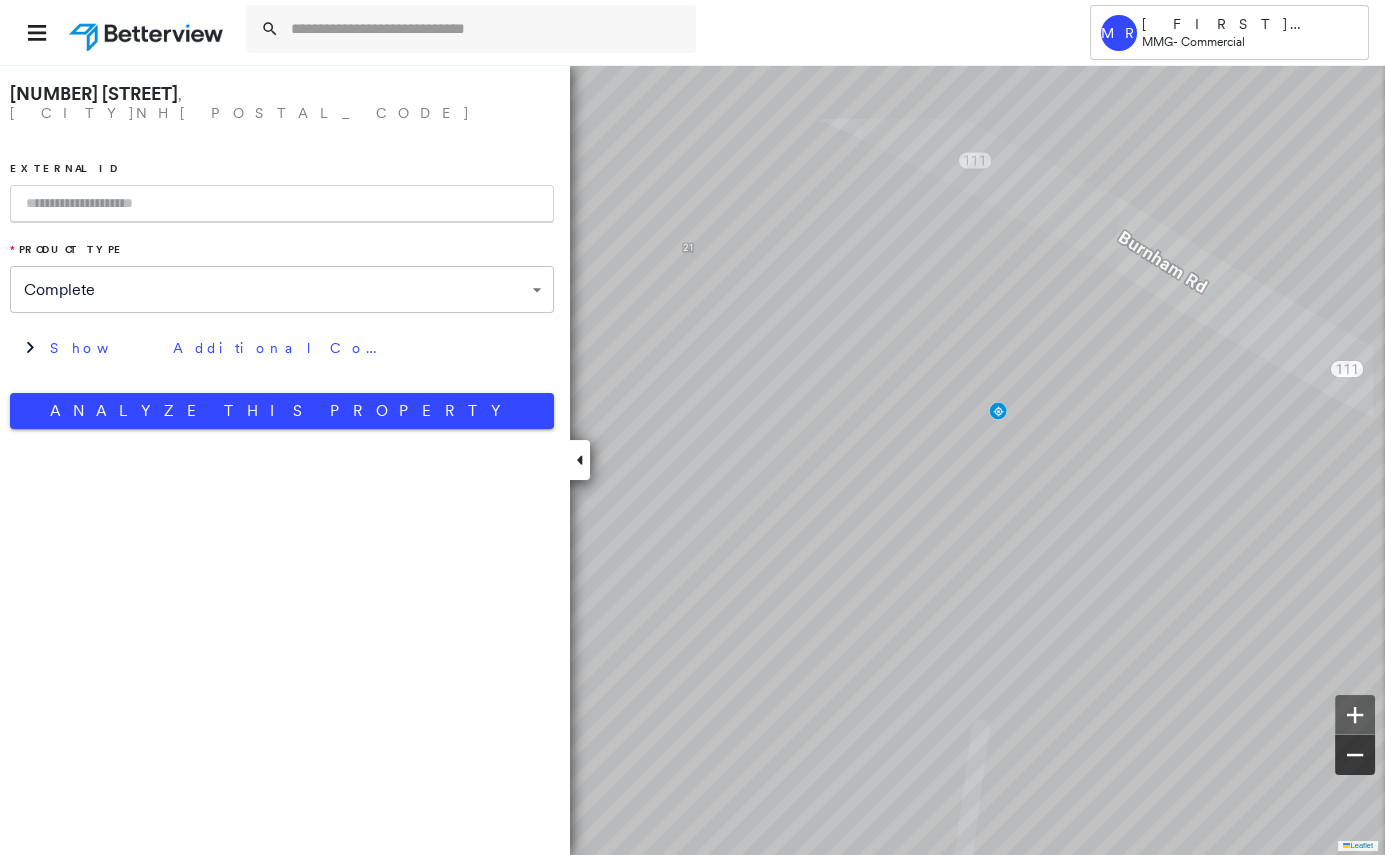 click 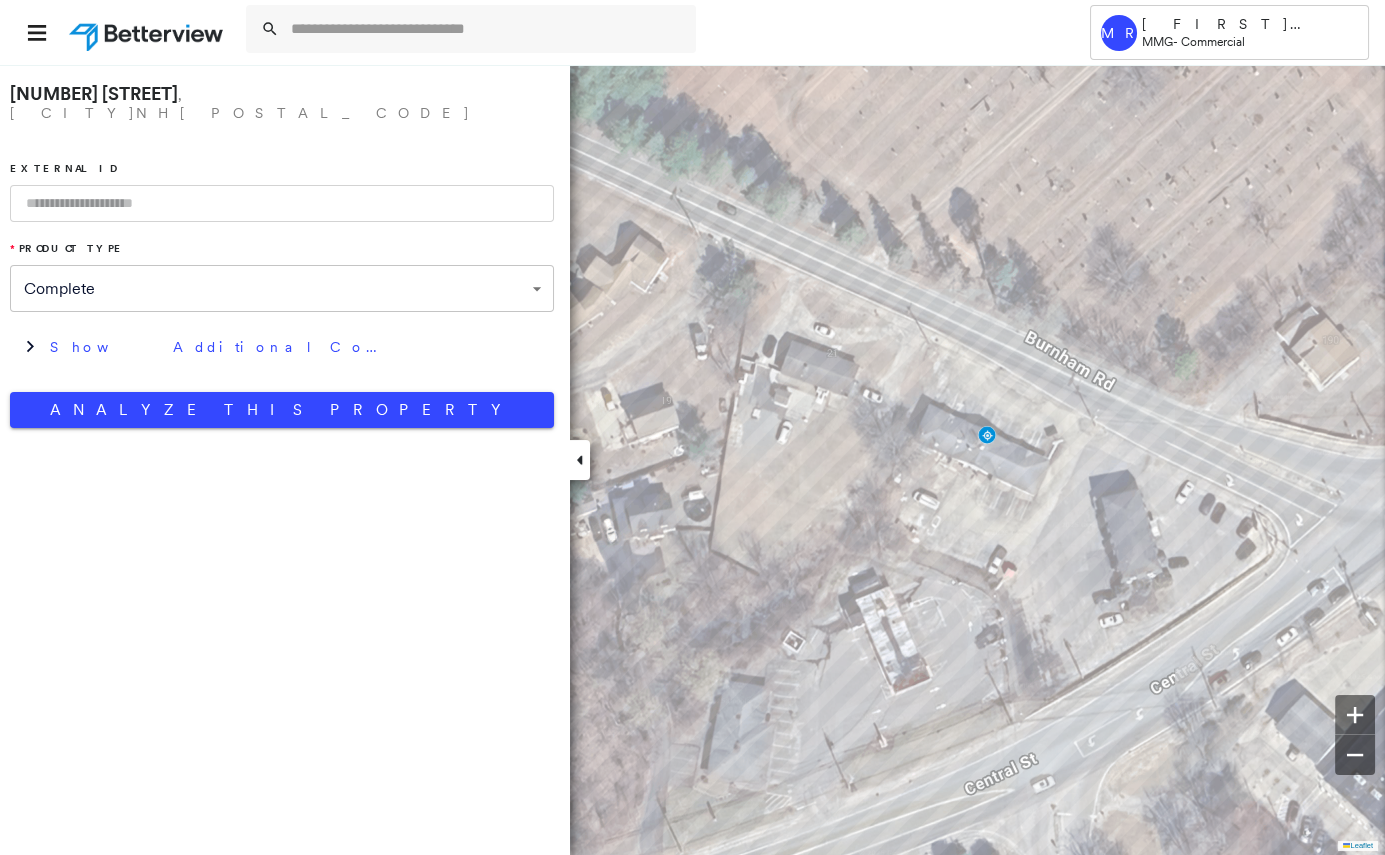 click at bounding box center (282, 203) 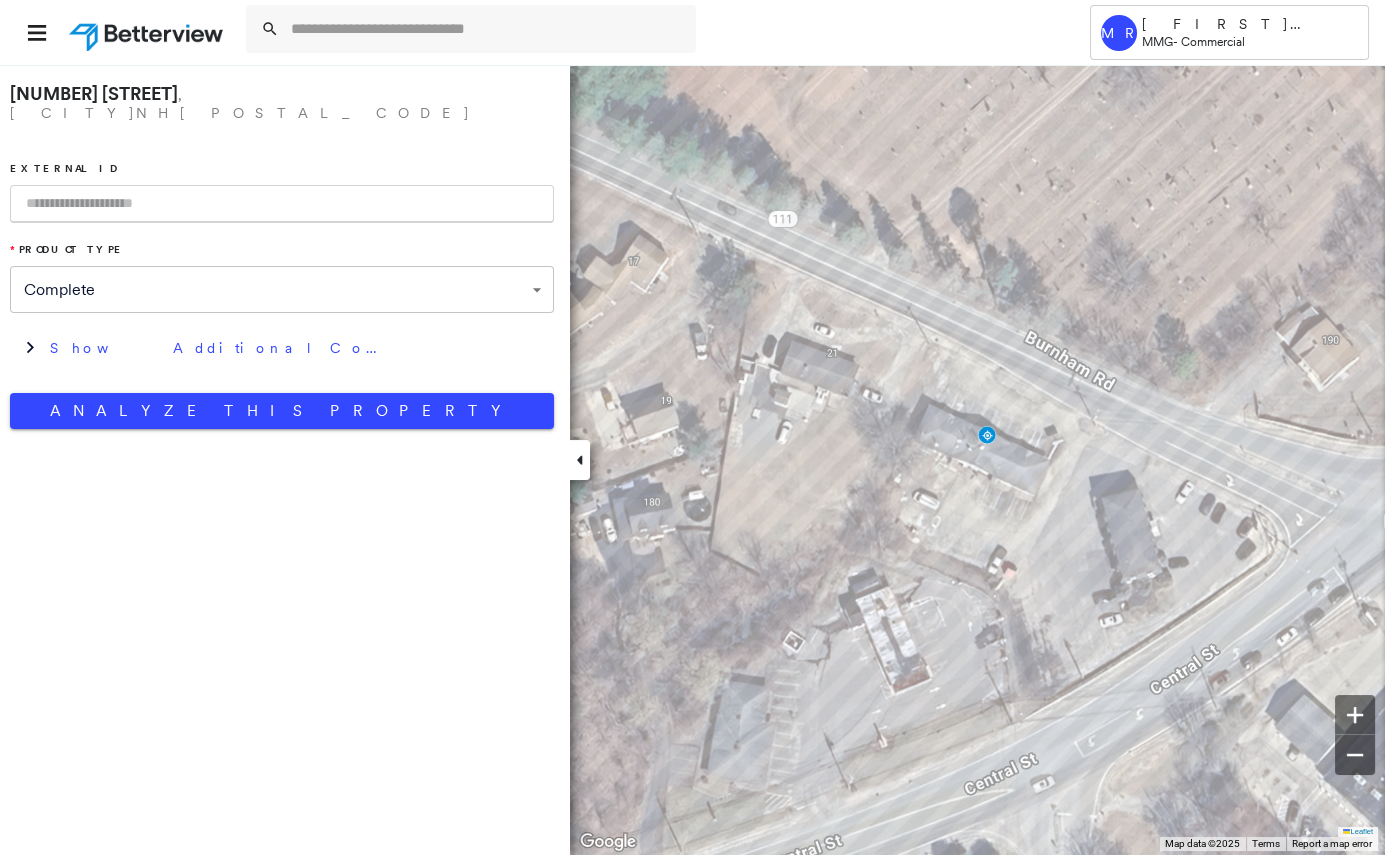 paste on "**********" 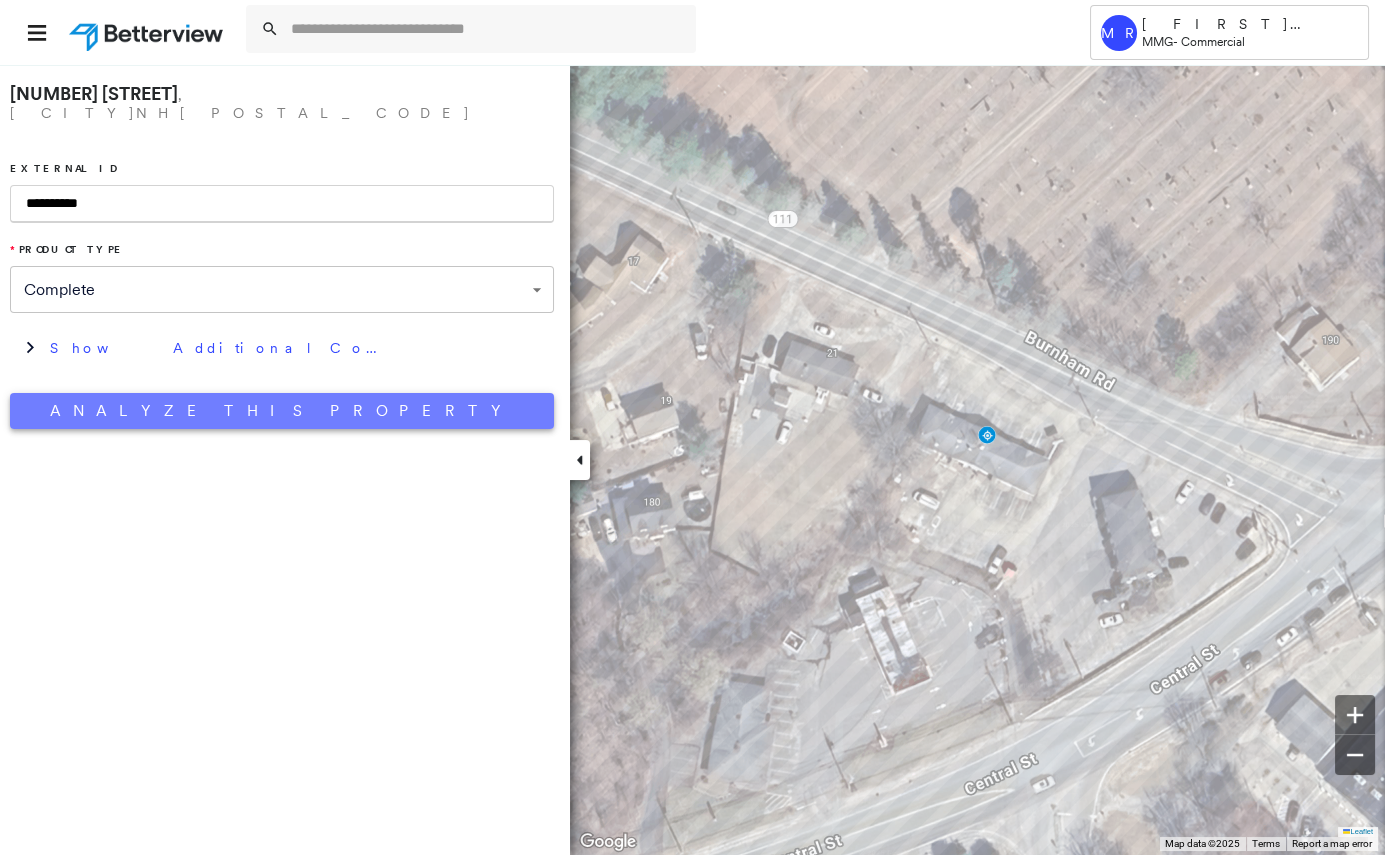 type on "**********" 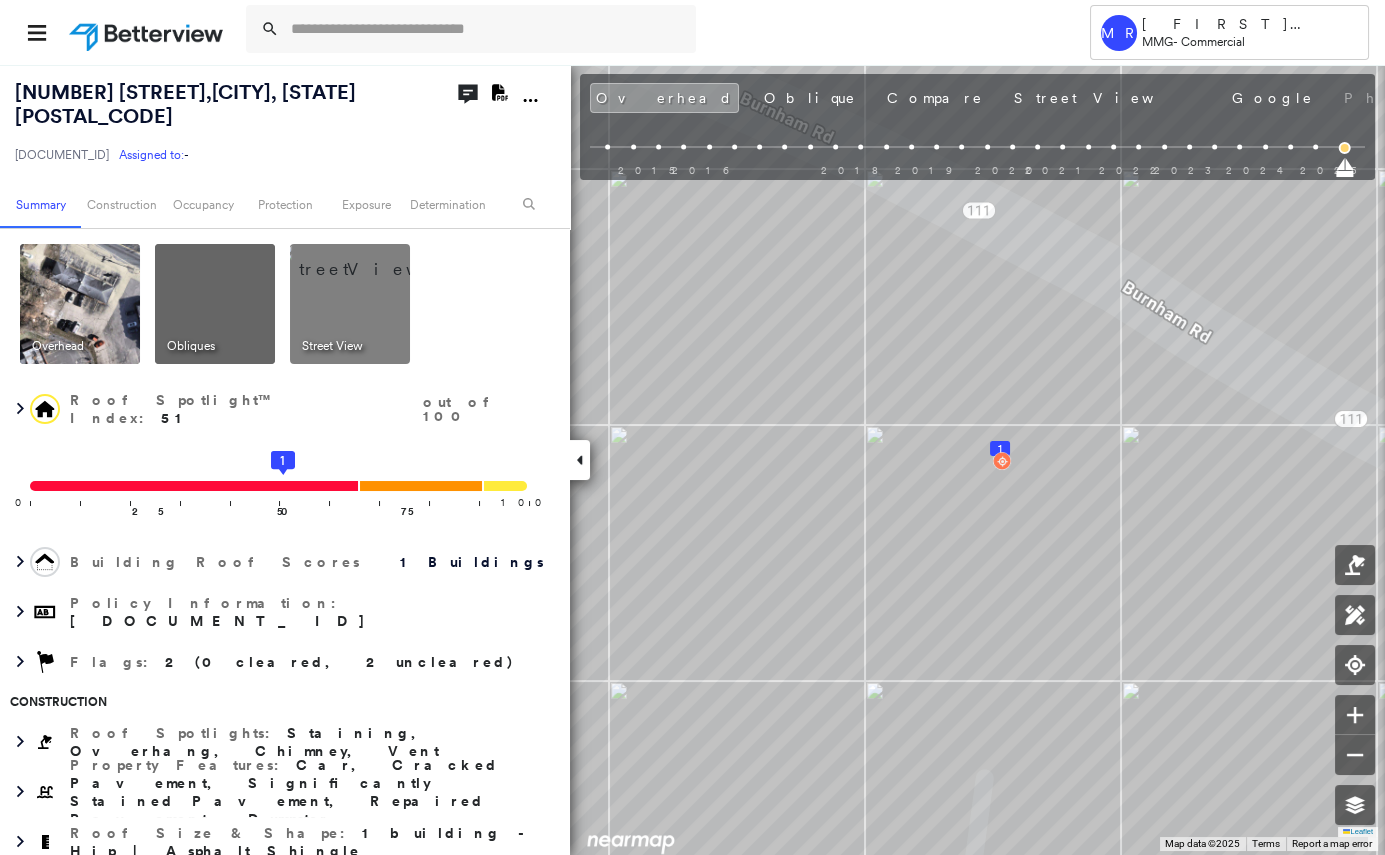 click 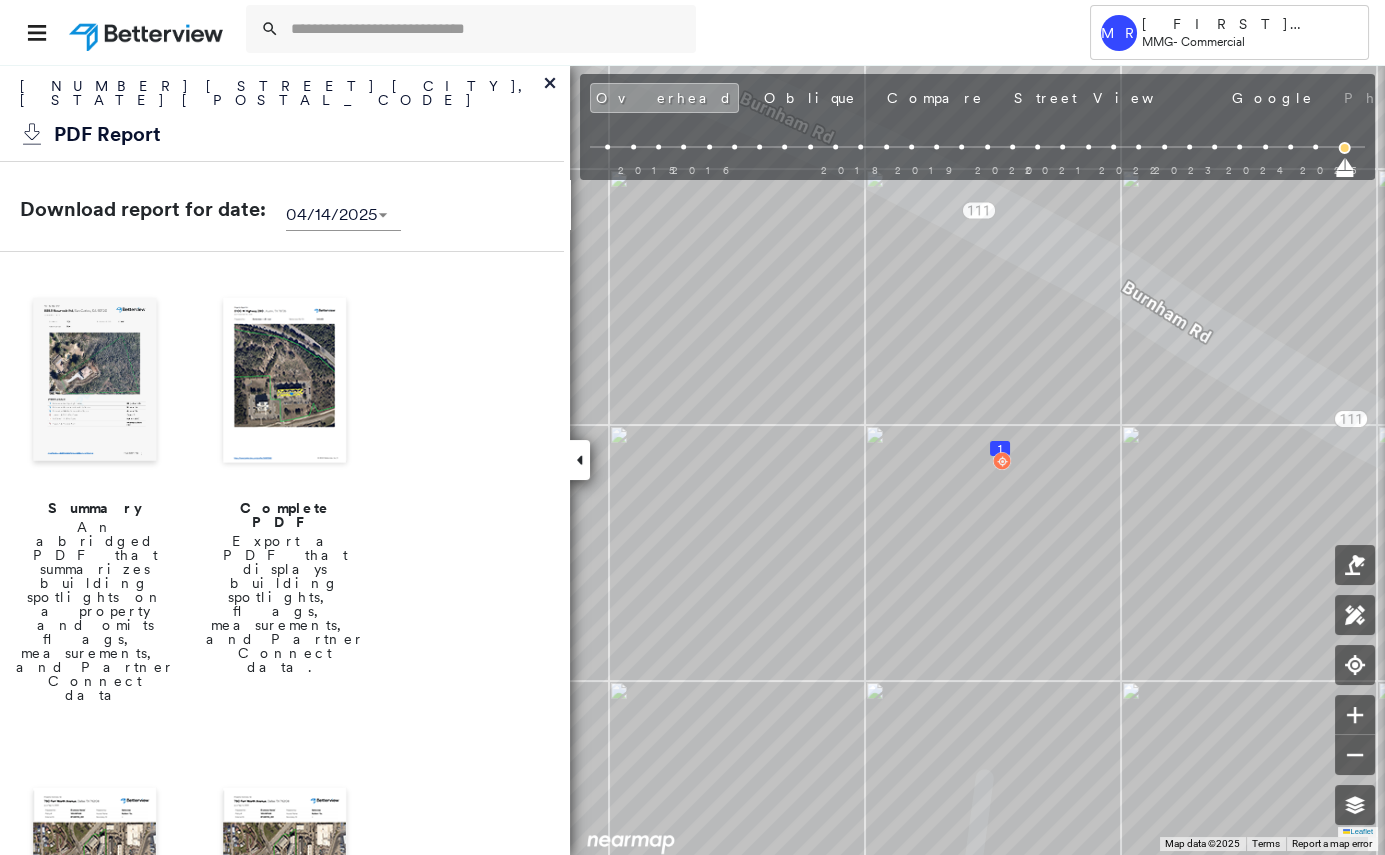 click at bounding box center (285, 382) 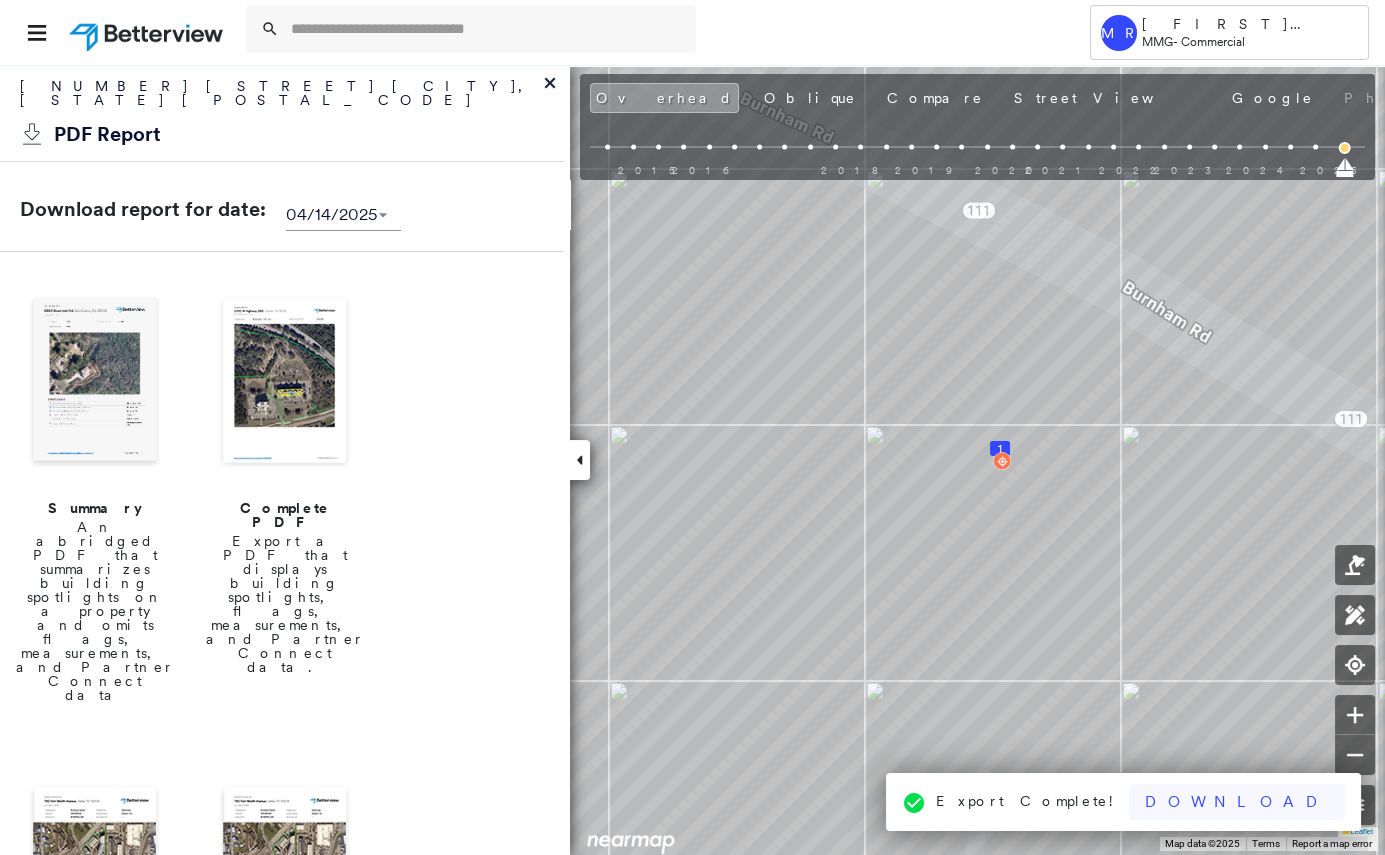 click on "Download" at bounding box center (1237, 802) 